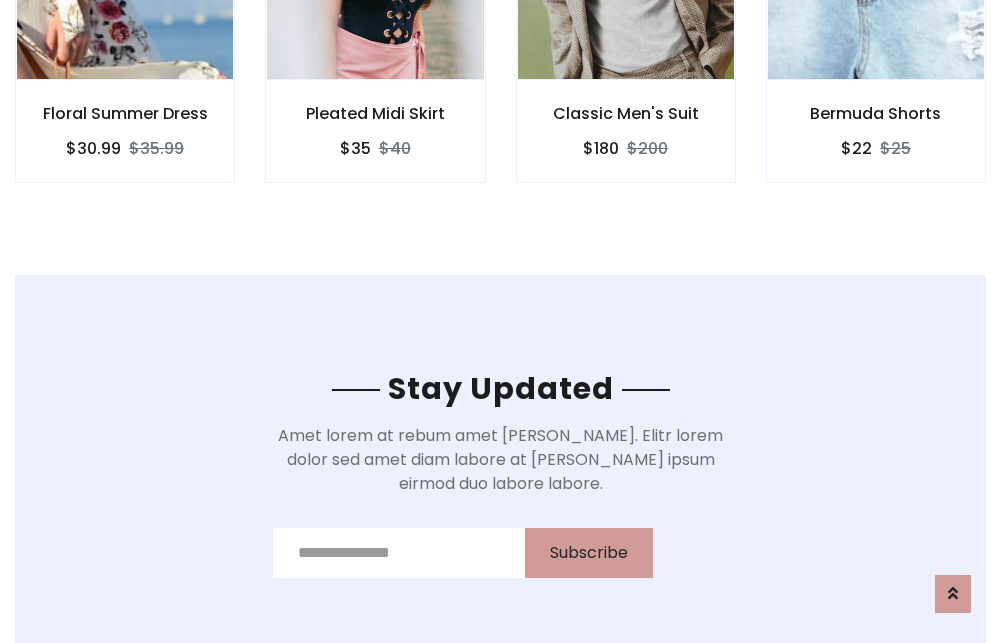 scroll, scrollTop: 3012, scrollLeft: 0, axis: vertical 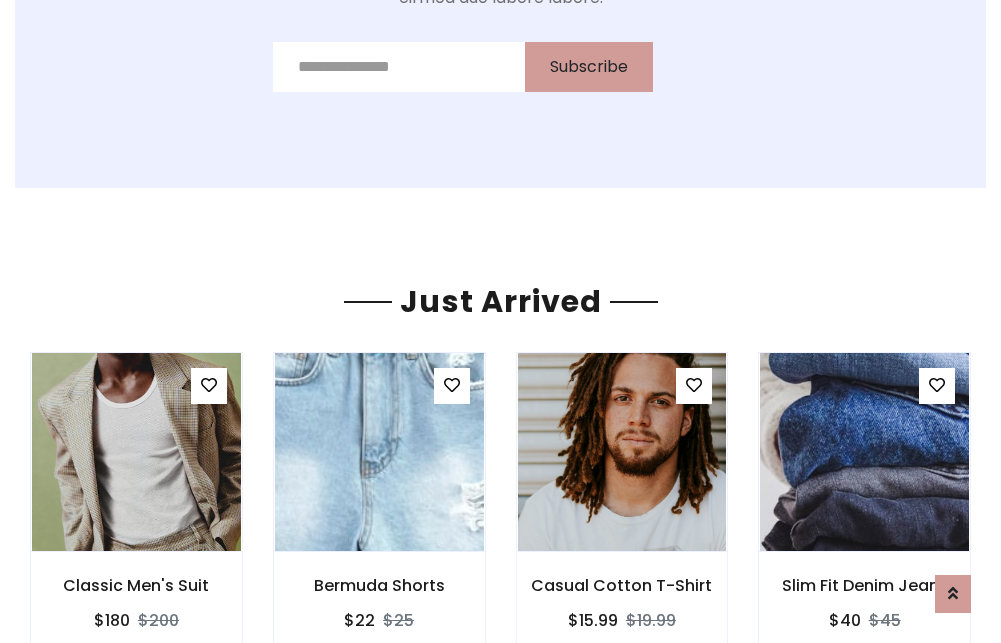 click on "Classic Men's Suit
$180
$200" at bounding box center [626, -441] 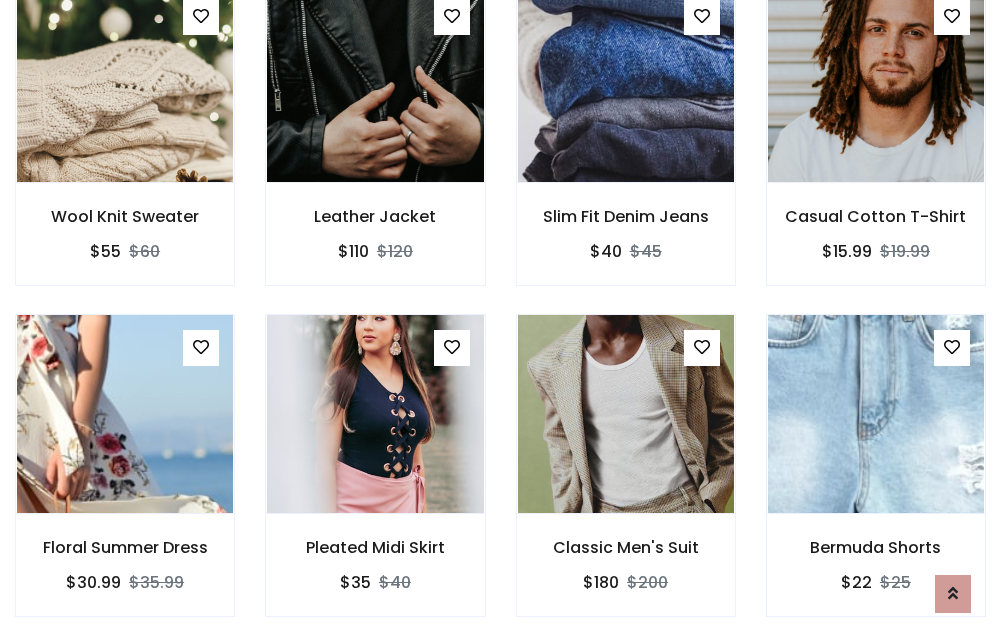 scroll, scrollTop: 2090, scrollLeft: 0, axis: vertical 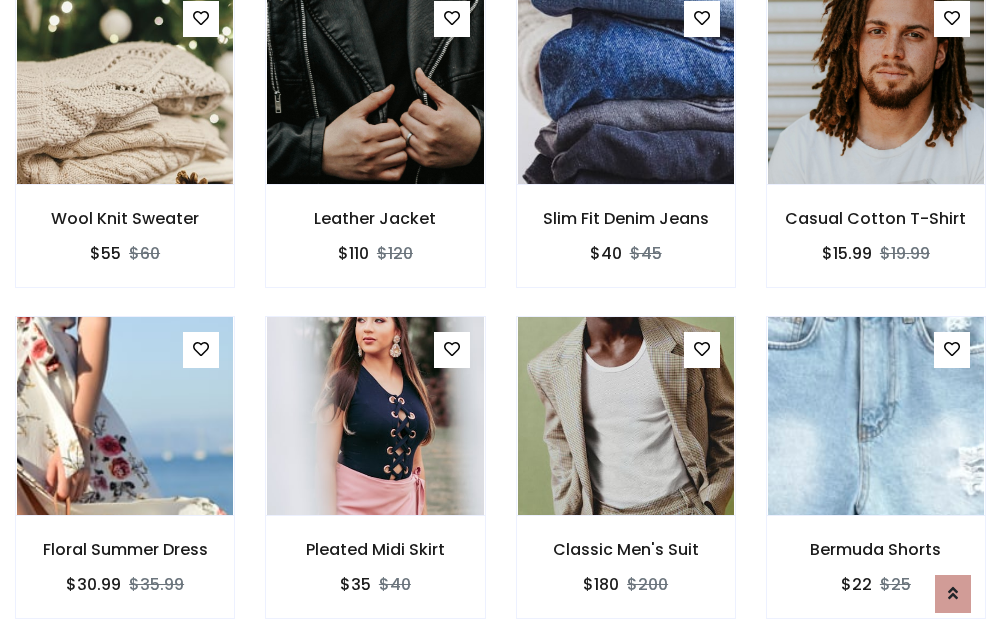click on "Classic Men's Suit
$180
$200" at bounding box center [626, 481] 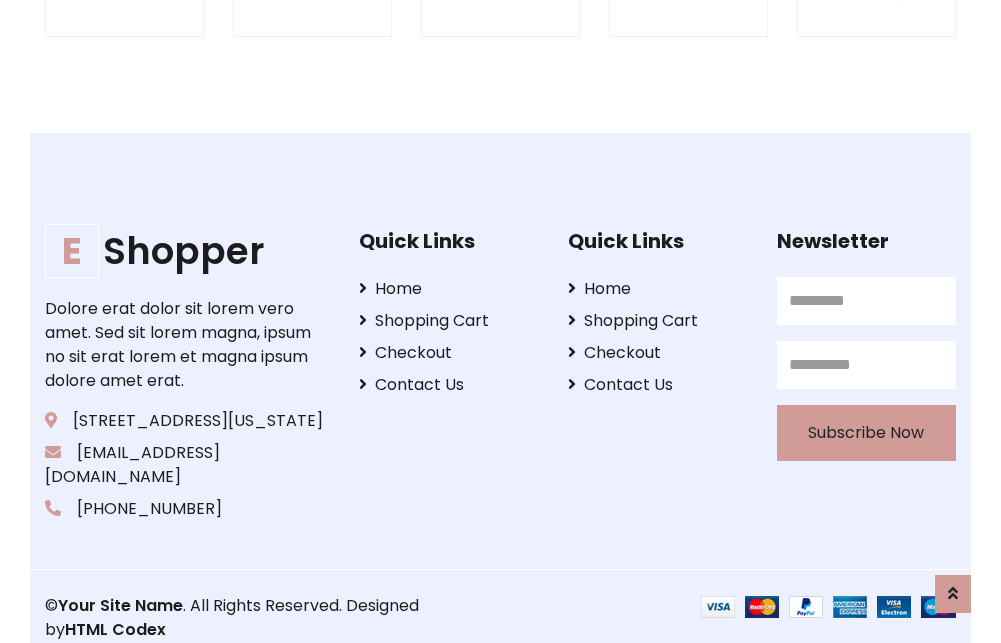 scroll, scrollTop: 3807, scrollLeft: 0, axis: vertical 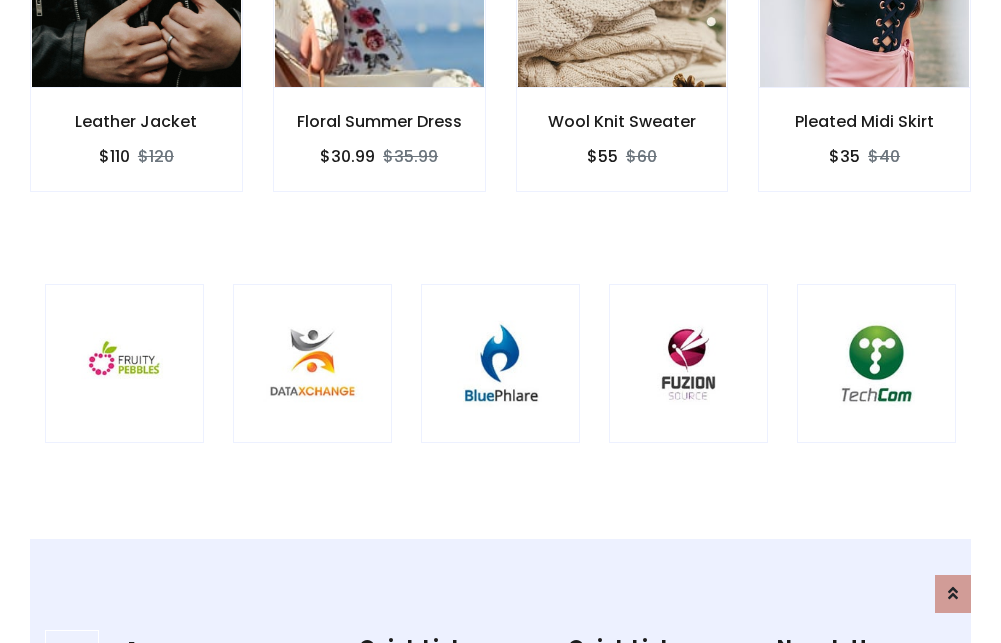 click at bounding box center (500, 363) 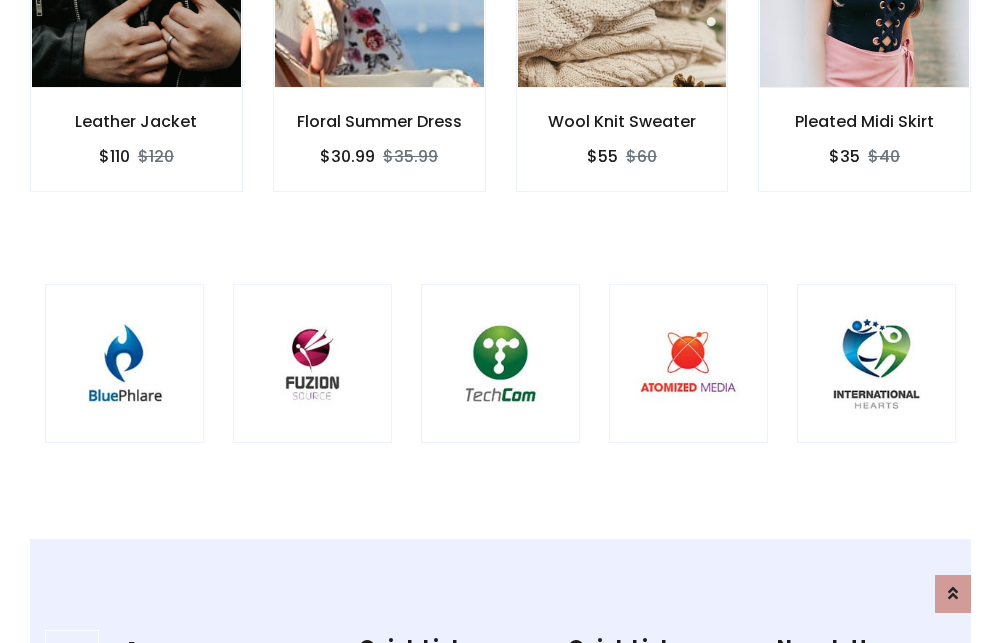 click at bounding box center (500, 363) 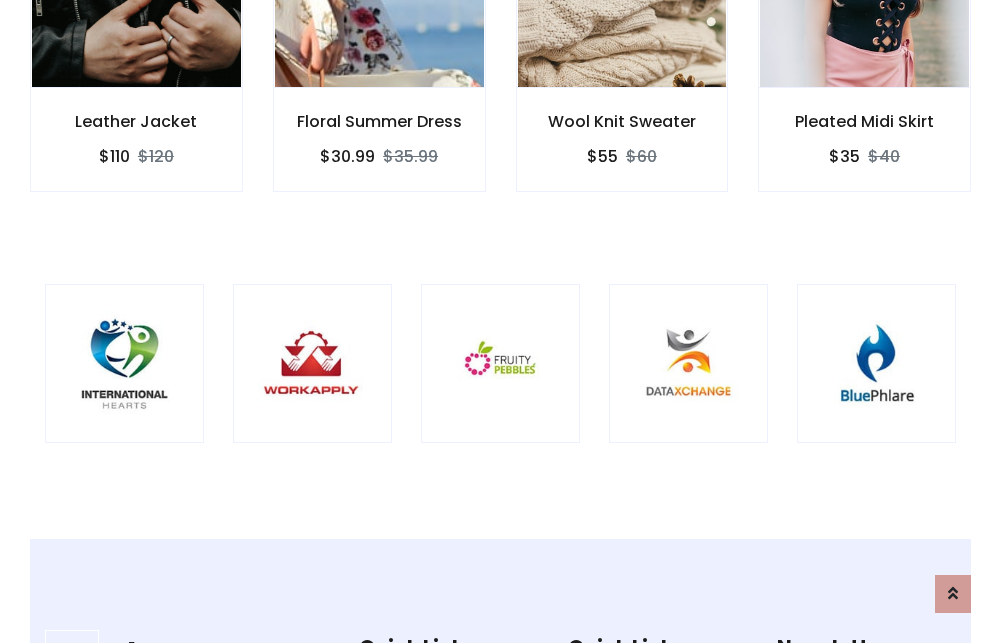 click at bounding box center (500, 363) 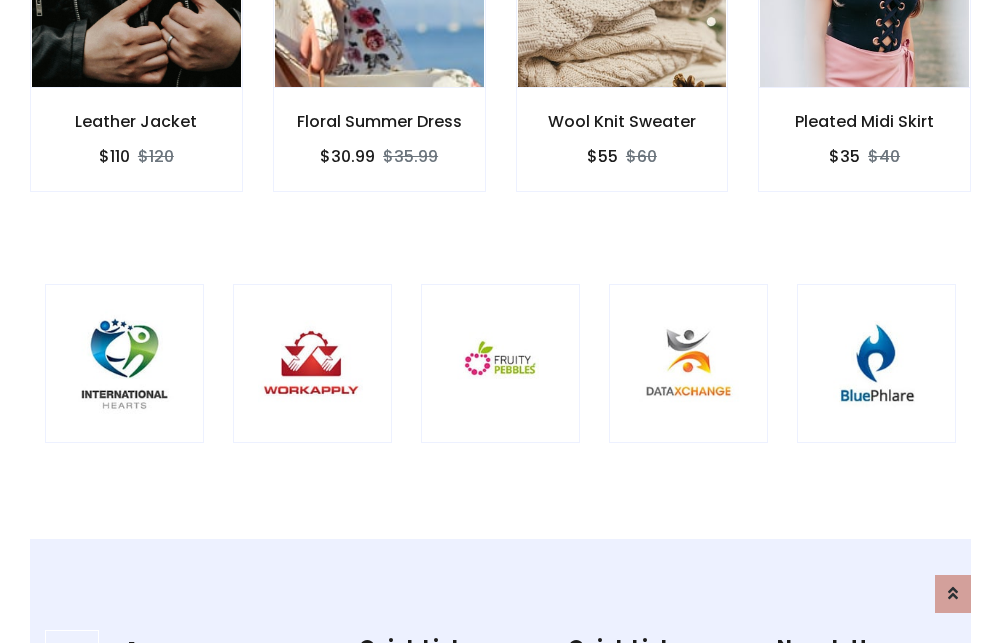 scroll, scrollTop: 0, scrollLeft: 0, axis: both 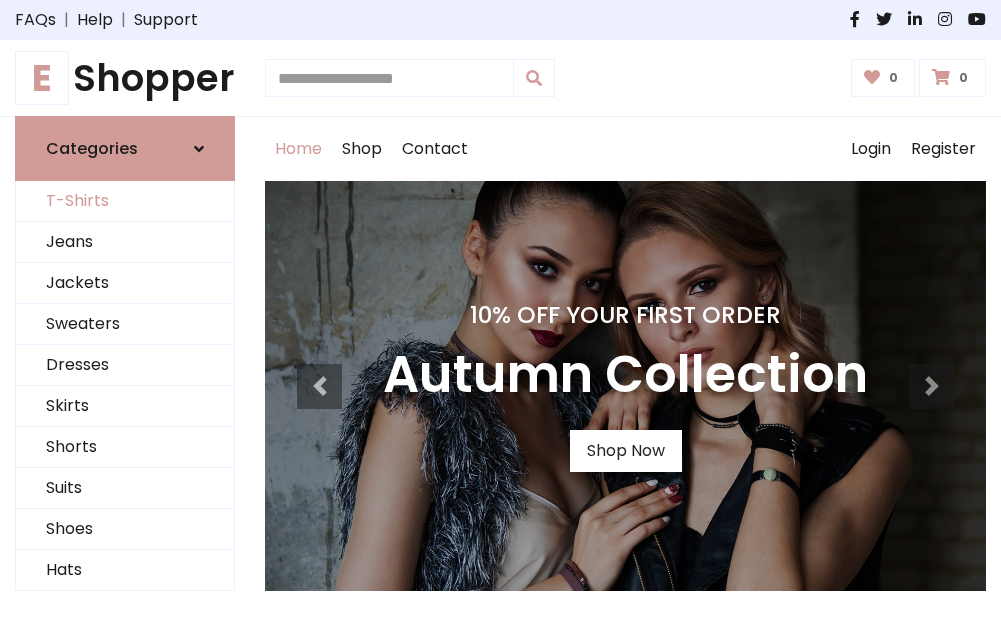 click on "T-Shirts" at bounding box center [125, 201] 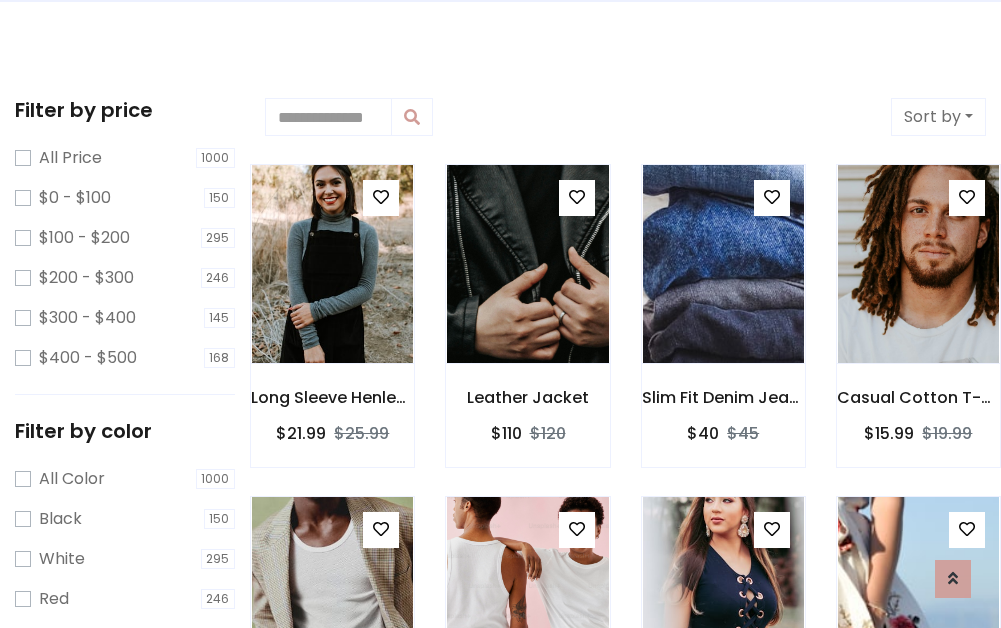 scroll, scrollTop: 0, scrollLeft: 0, axis: both 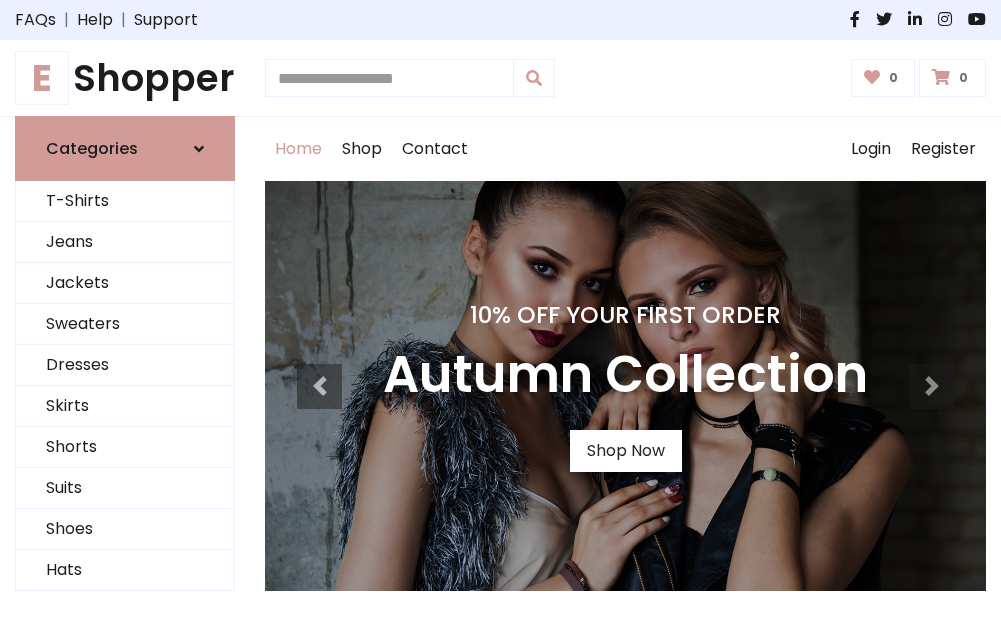 click on "E Shopper" at bounding box center (125, 78) 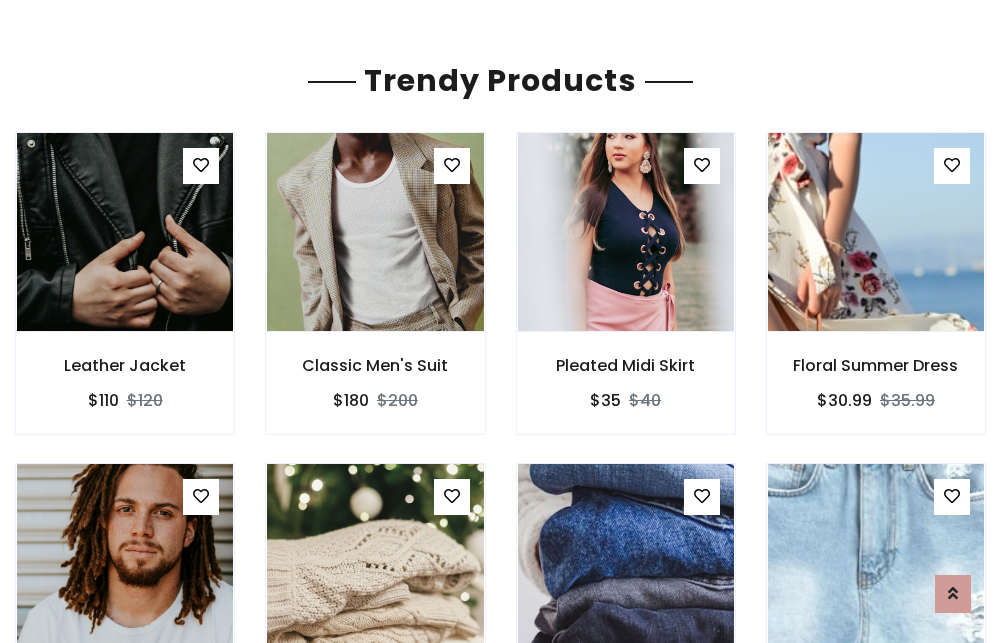 scroll, scrollTop: 118, scrollLeft: 0, axis: vertical 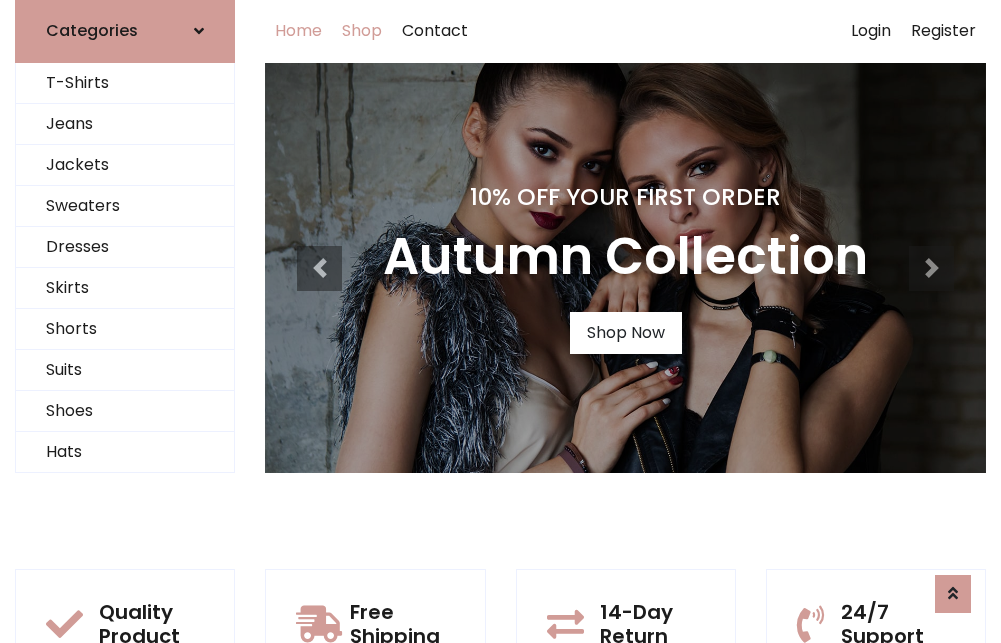 click on "Shop" at bounding box center (362, 31) 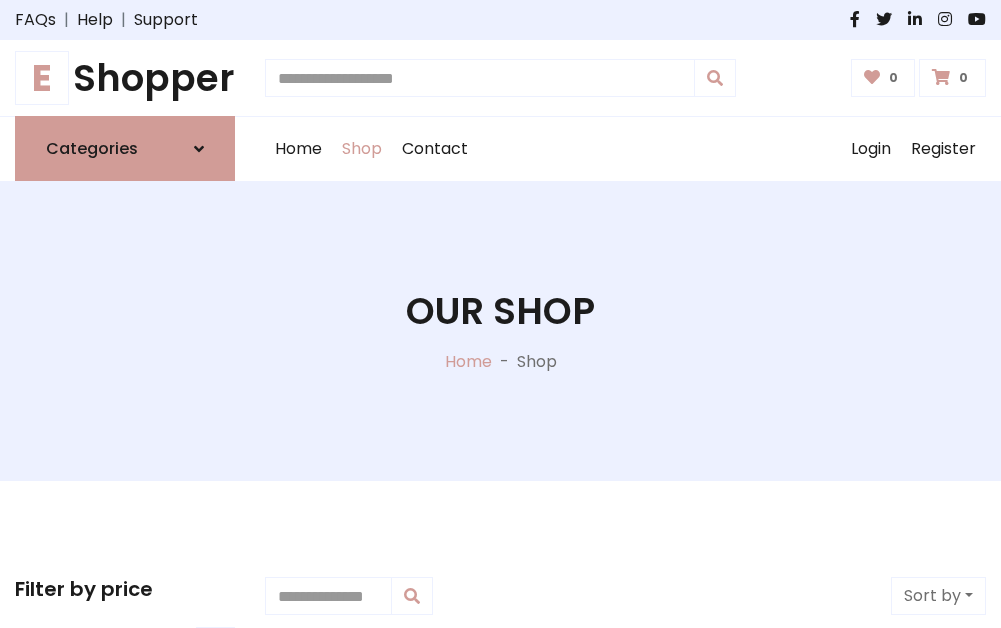 scroll, scrollTop: 0, scrollLeft: 0, axis: both 